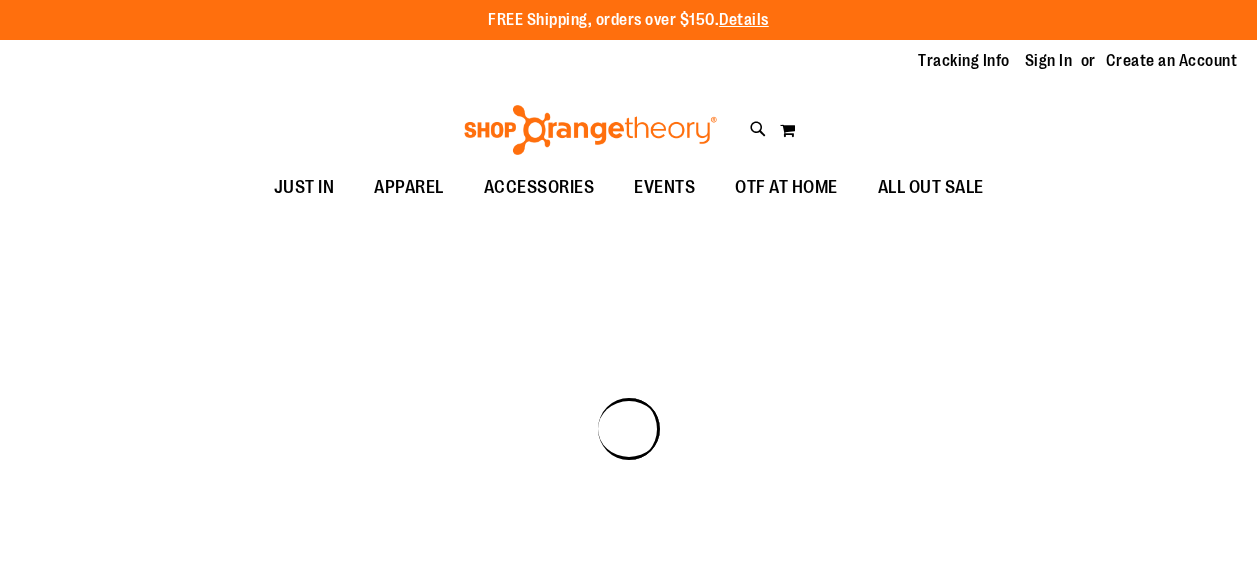 scroll, scrollTop: 0, scrollLeft: 0, axis: both 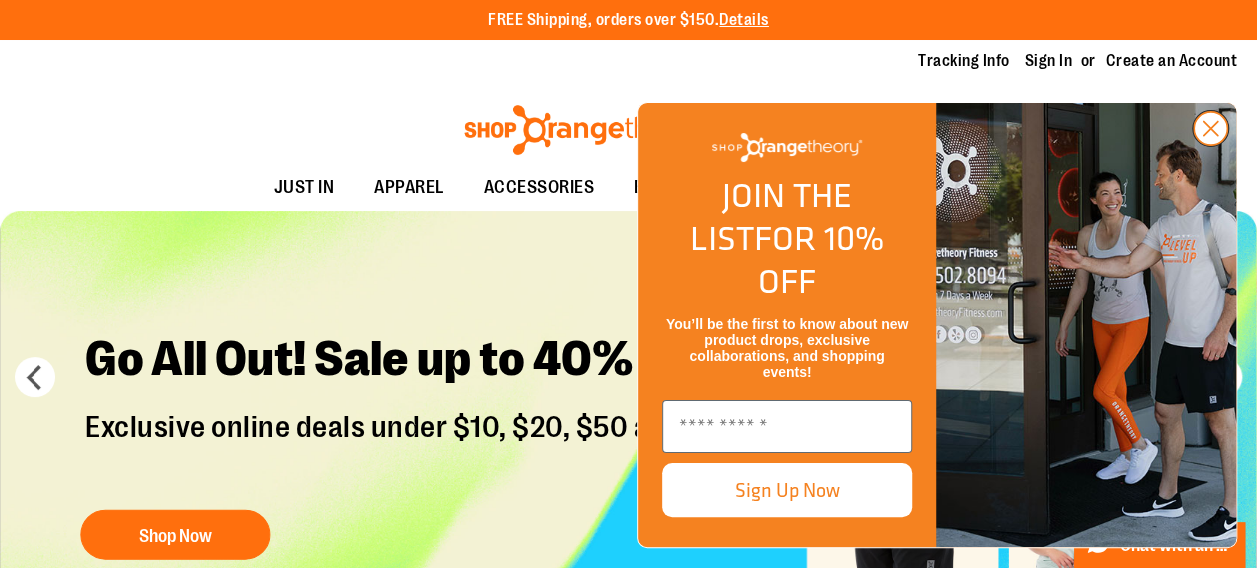 click 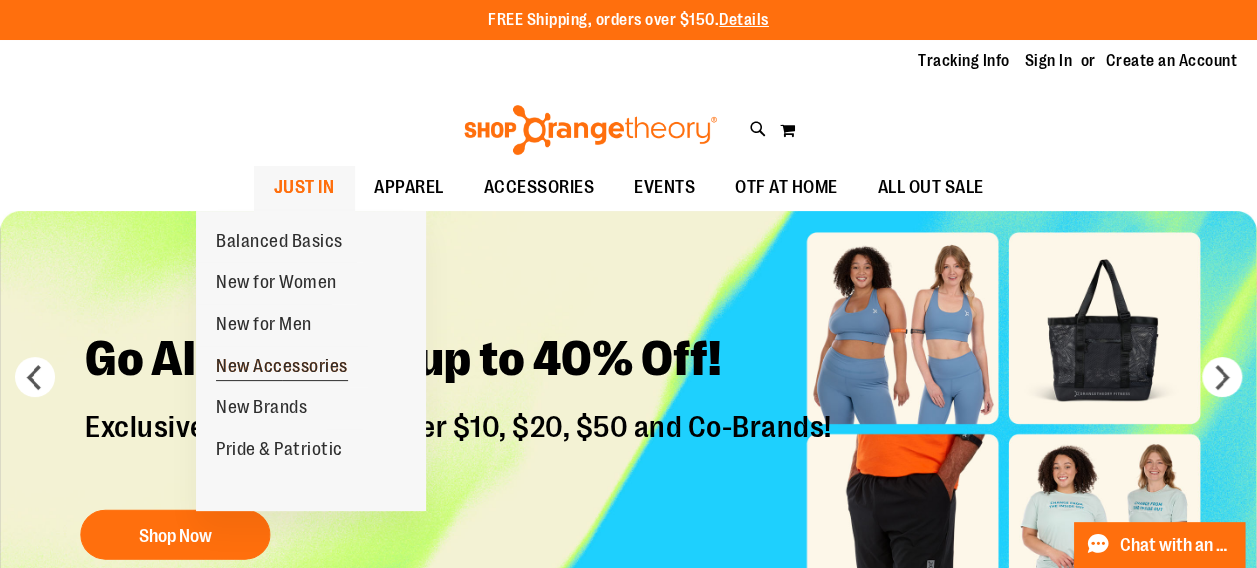 click on "New Accessories" at bounding box center [282, 368] 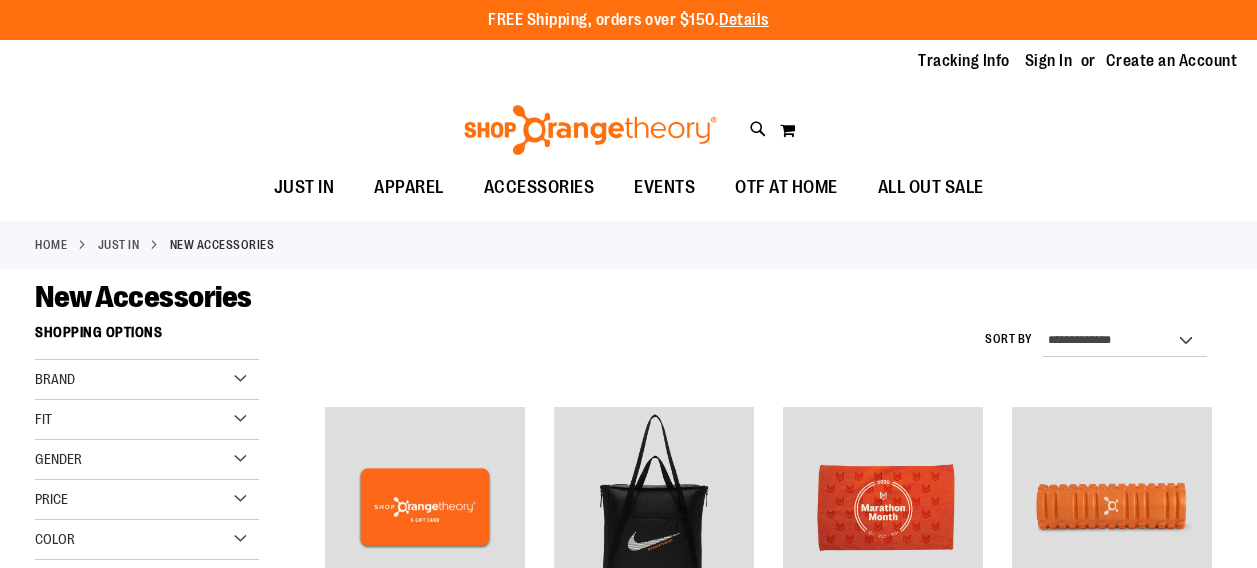 scroll, scrollTop: 0, scrollLeft: 0, axis: both 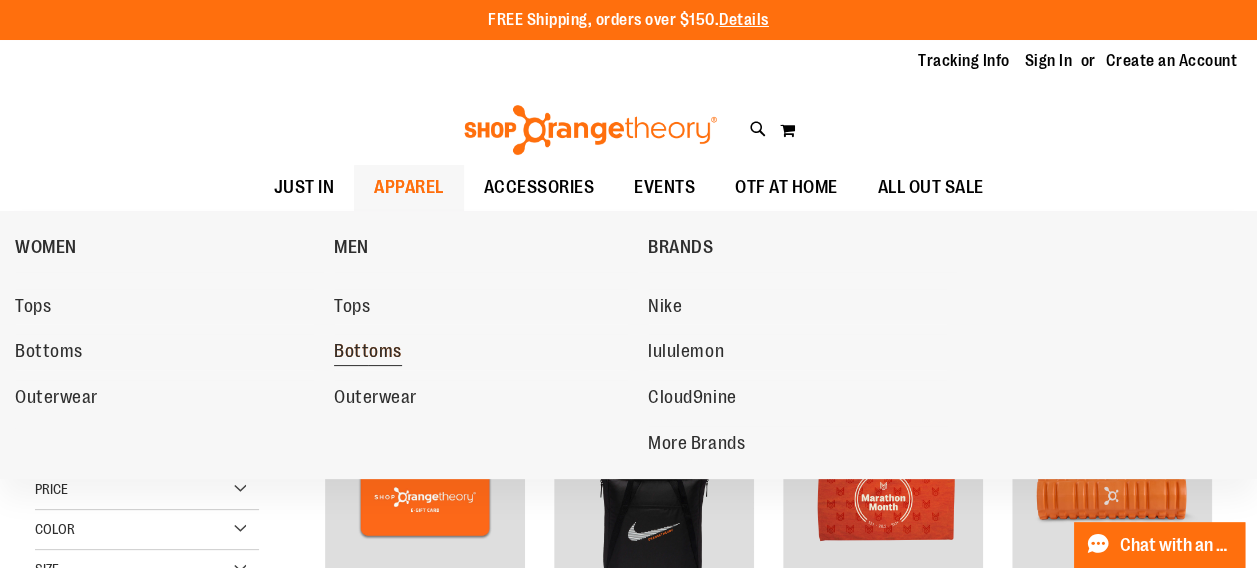 click on "Bottoms" at bounding box center (368, 353) 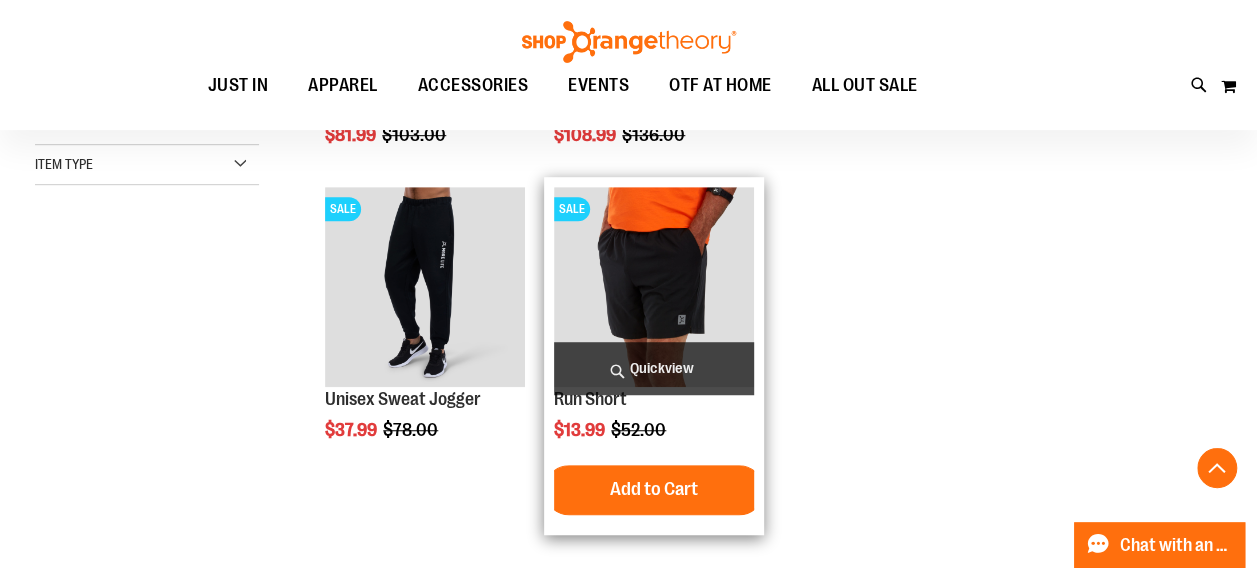 scroll, scrollTop: 700, scrollLeft: 0, axis: vertical 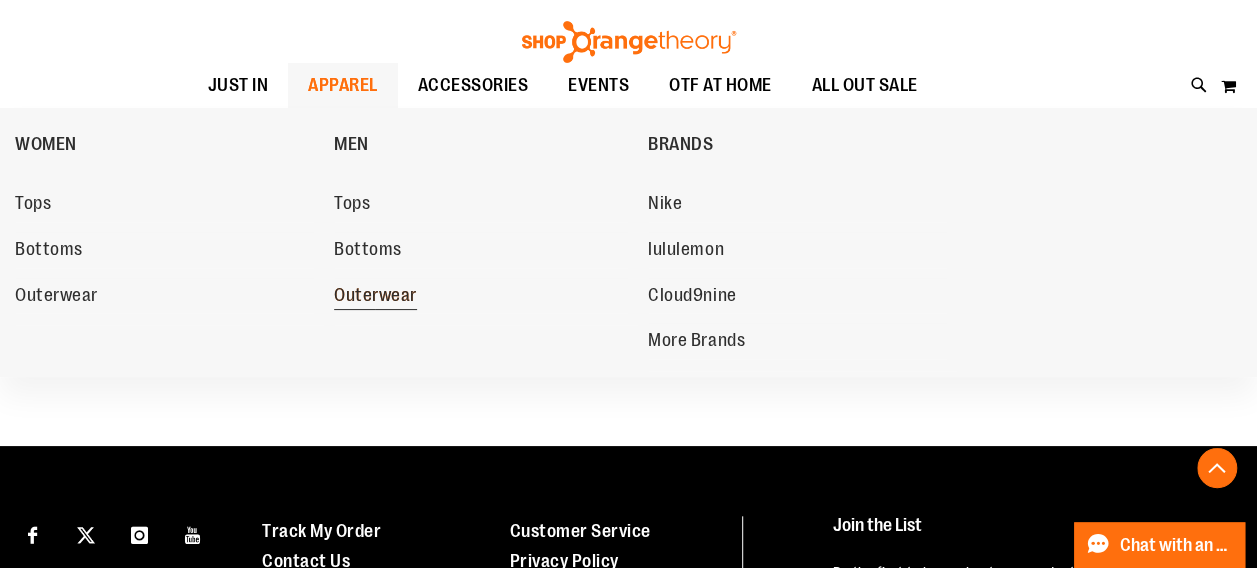 click on "Outerwear" at bounding box center [375, 297] 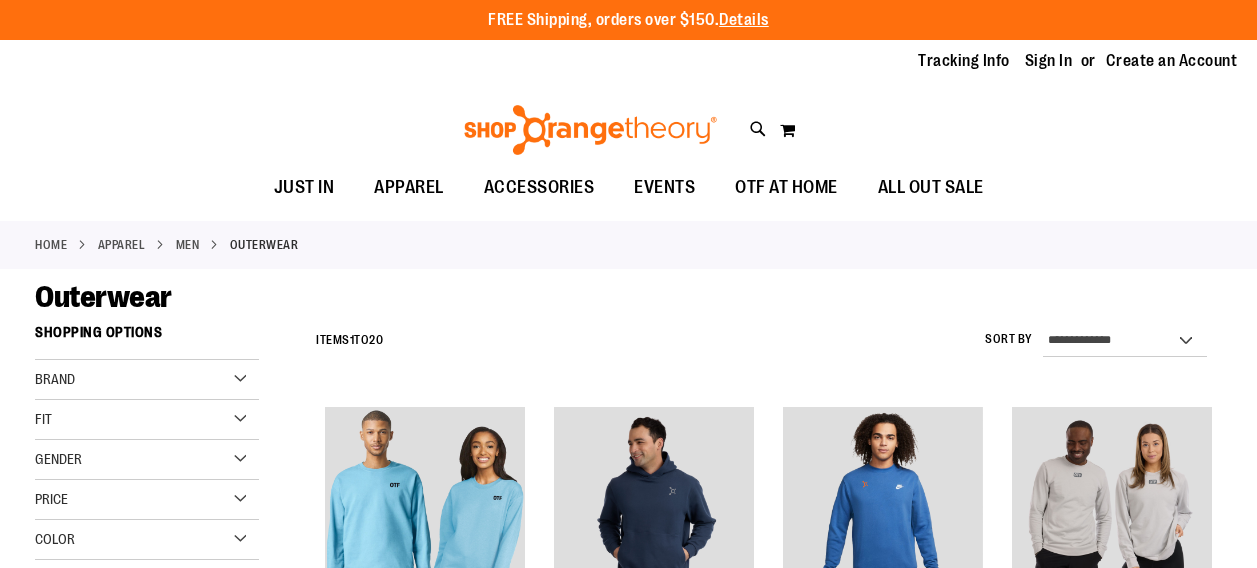 scroll, scrollTop: 0, scrollLeft: 0, axis: both 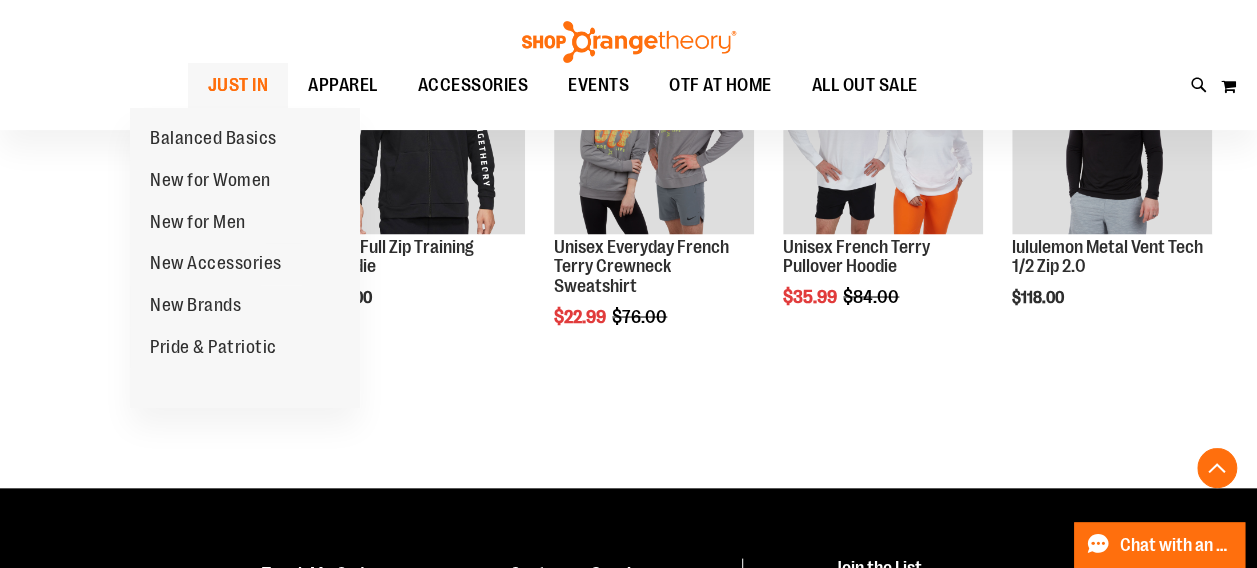 click on "JUST IN" at bounding box center [238, 85] 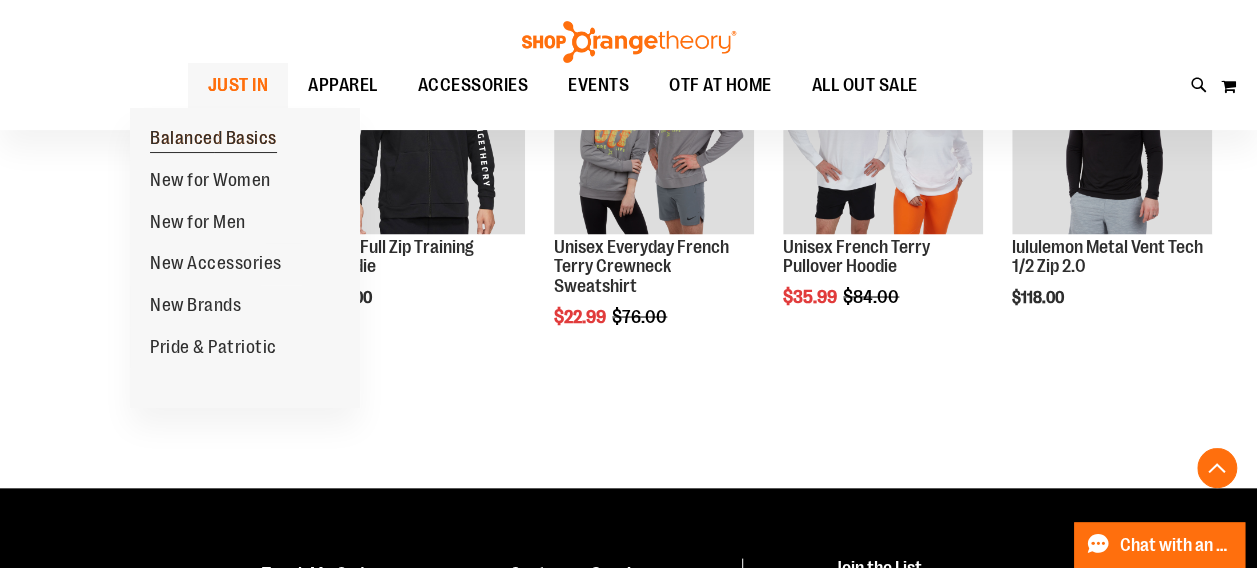 click on "Balanced Basics" at bounding box center (213, 140) 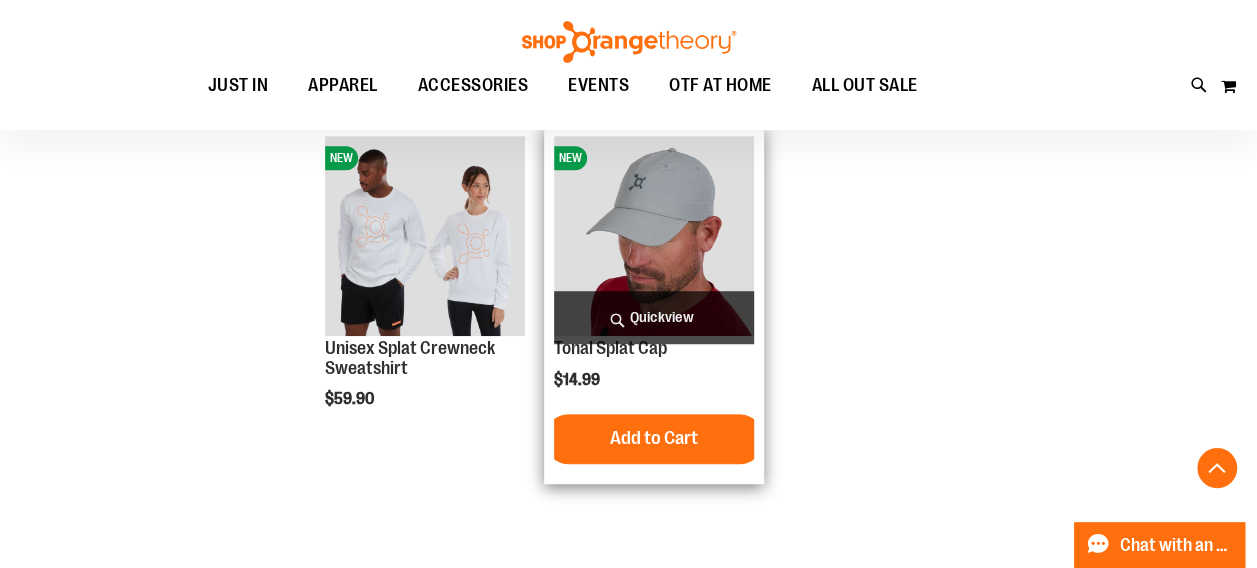 scroll, scrollTop: 600, scrollLeft: 0, axis: vertical 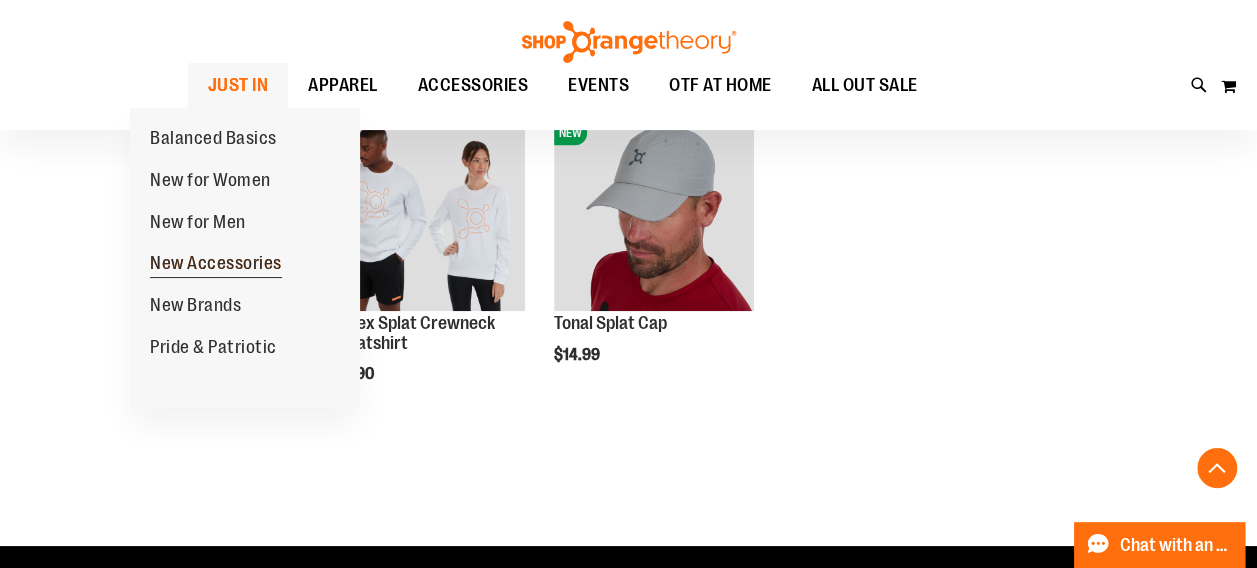click on "New Accessories" at bounding box center [216, 265] 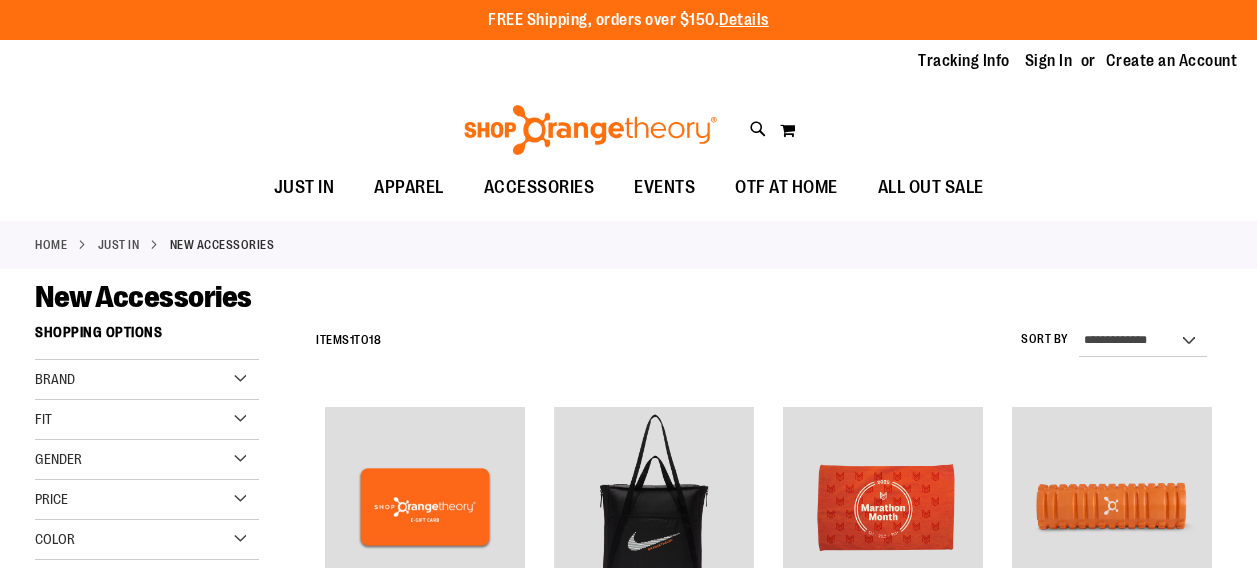 scroll, scrollTop: 0, scrollLeft: 0, axis: both 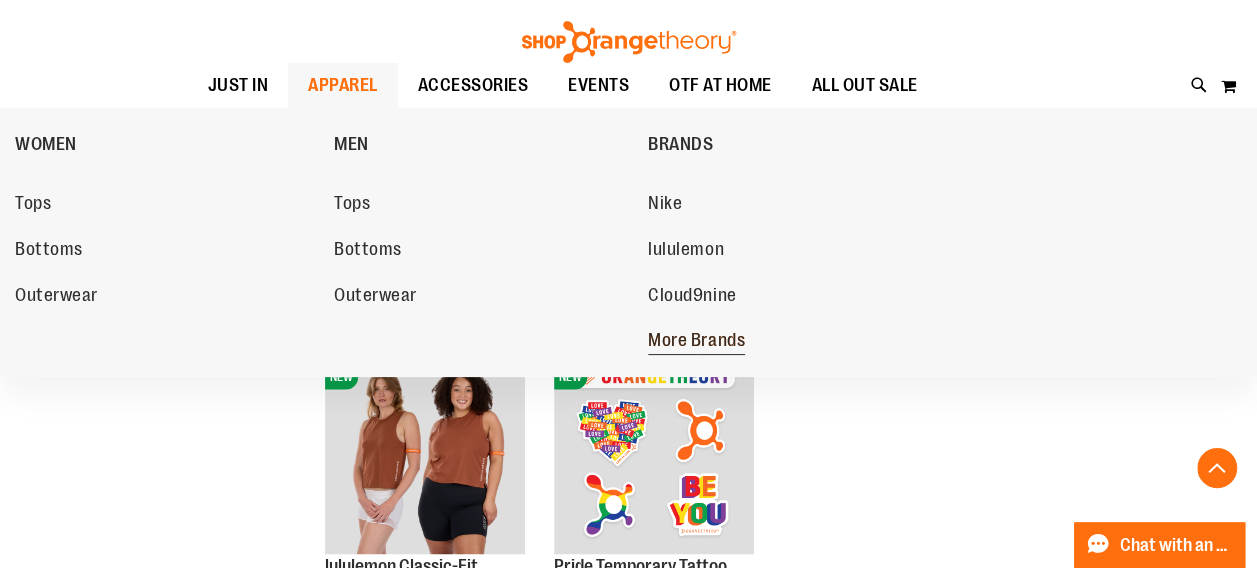 click on "More Brands" at bounding box center (696, 342) 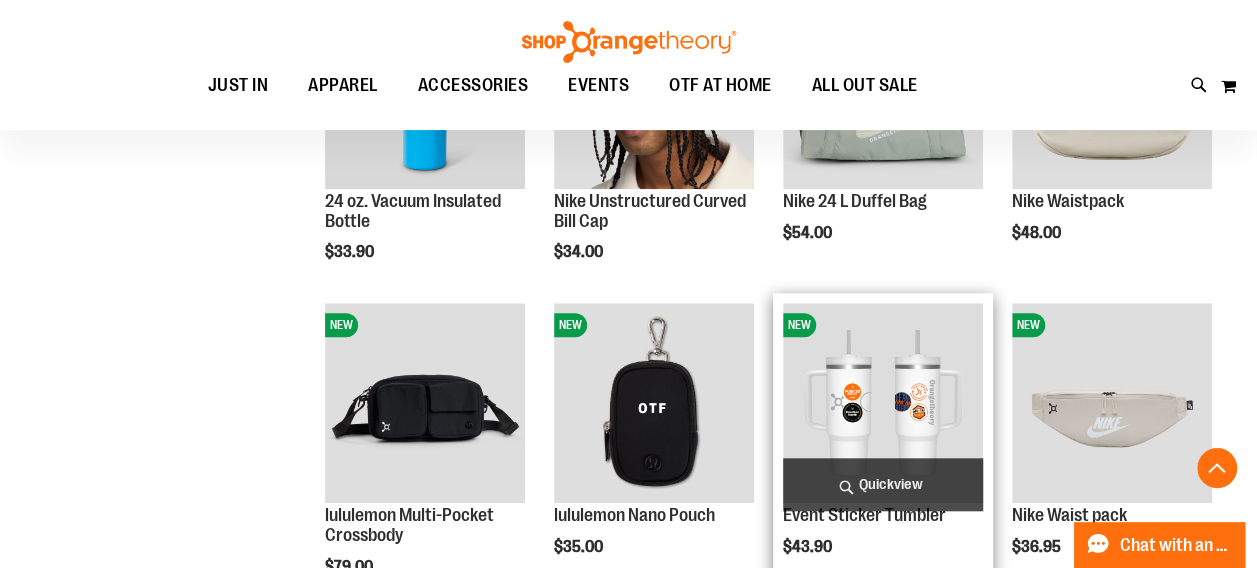 scroll, scrollTop: 700, scrollLeft: 0, axis: vertical 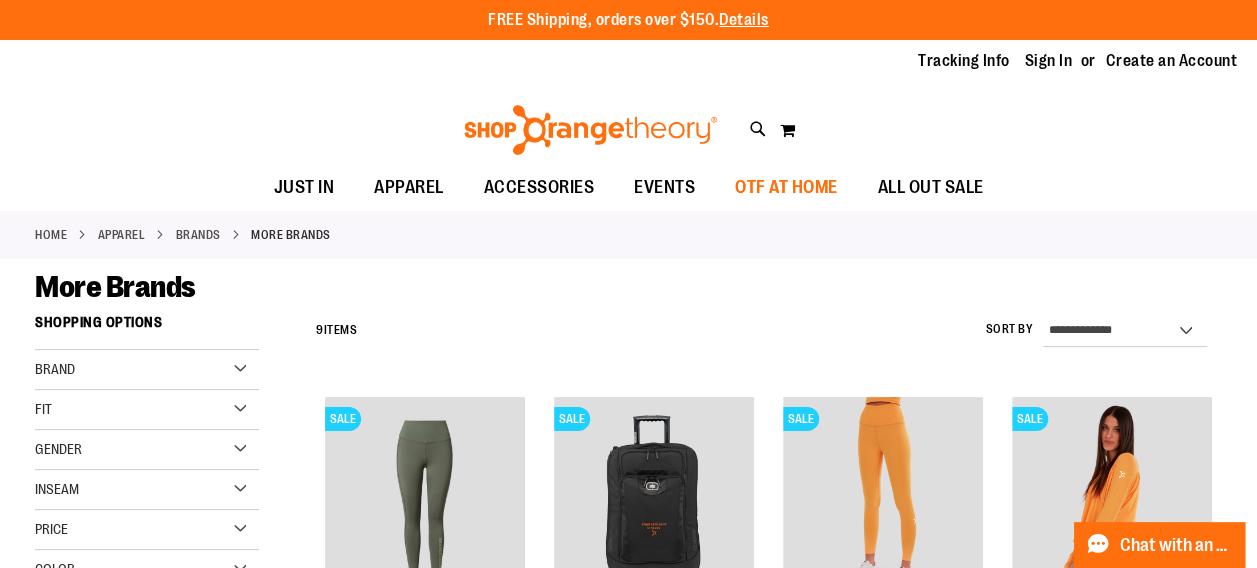 click on "OTF AT HOME" at bounding box center (786, 187) 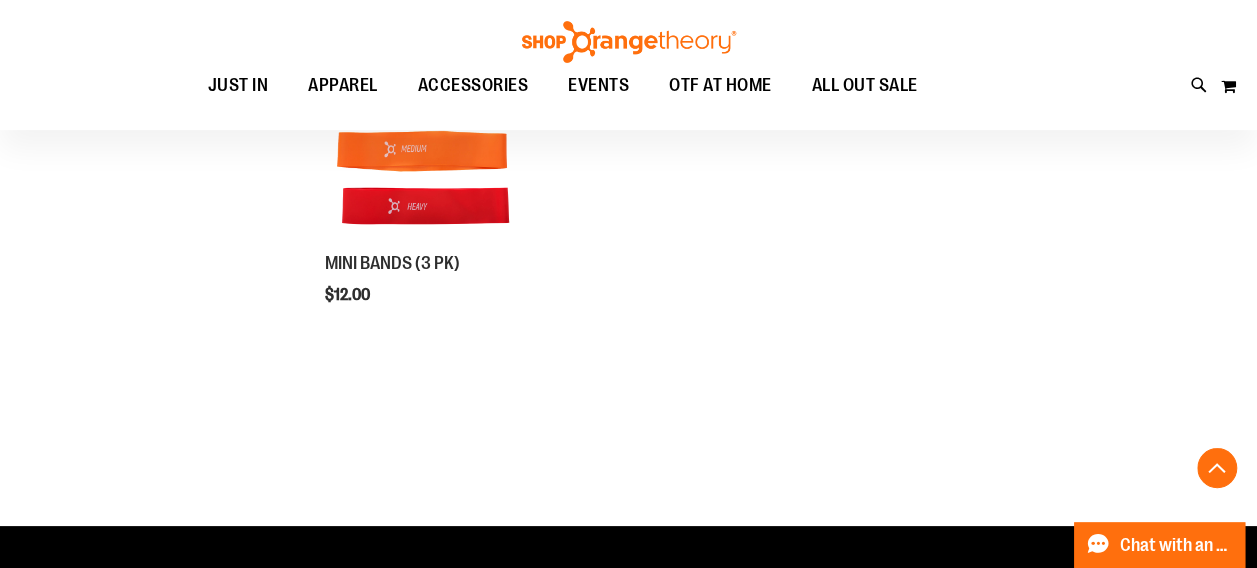 scroll, scrollTop: 700, scrollLeft: 0, axis: vertical 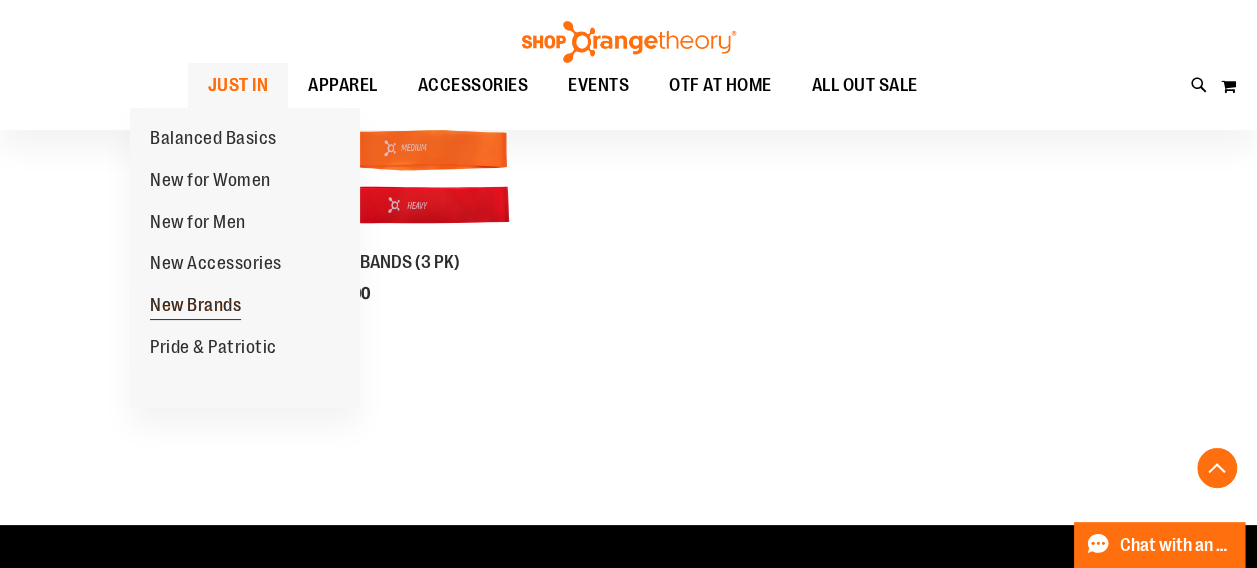 click on "New Brands" at bounding box center [195, 307] 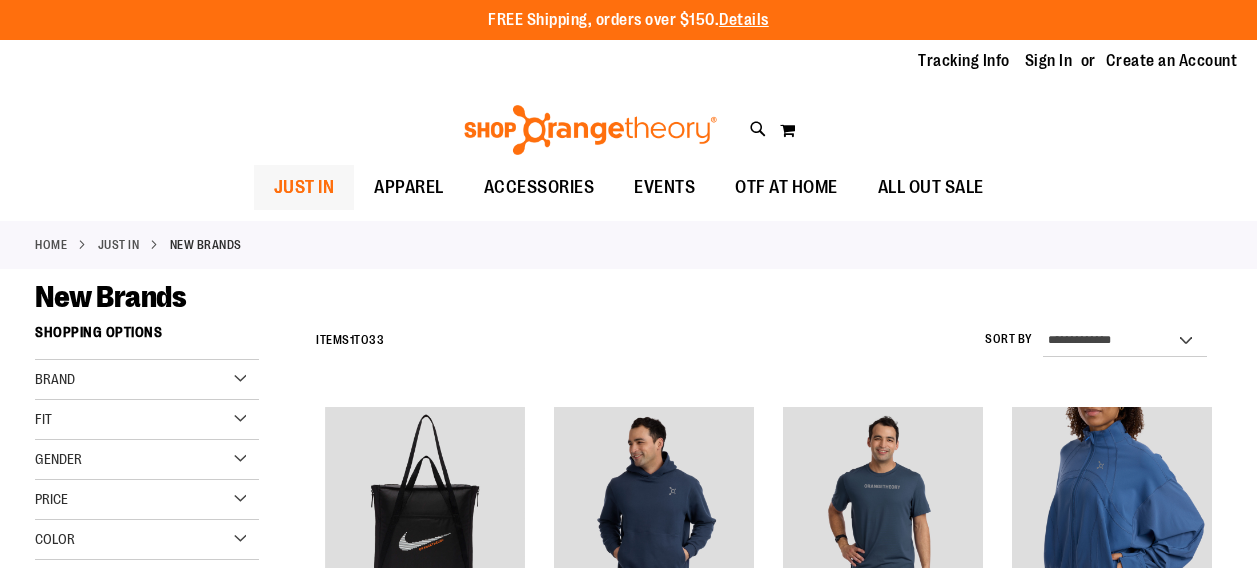 scroll, scrollTop: 0, scrollLeft: 0, axis: both 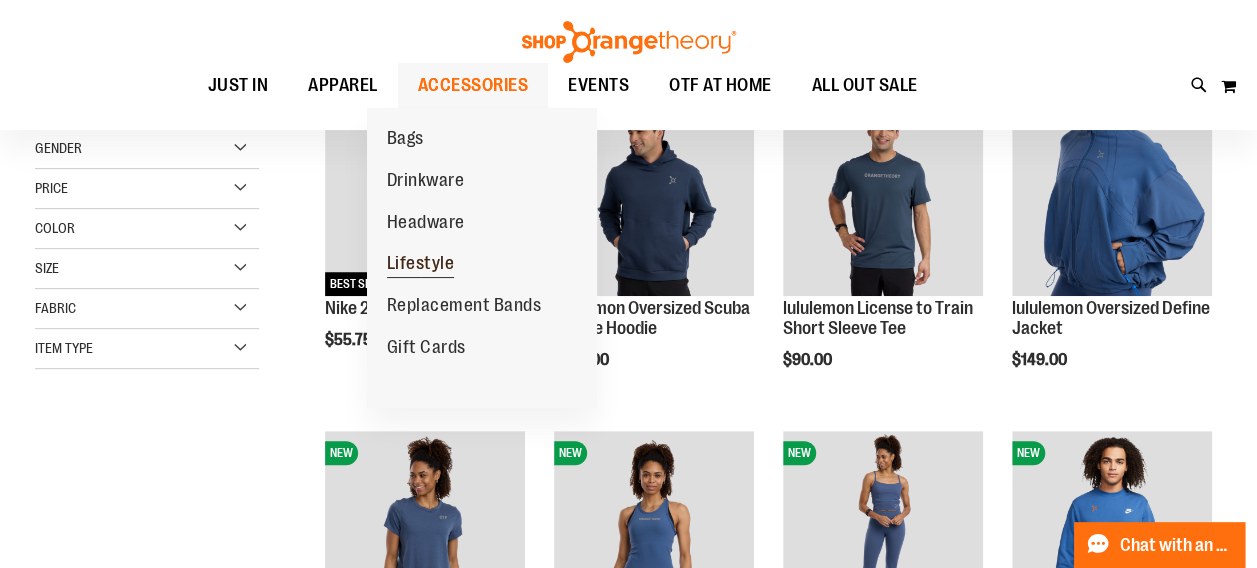 click on "Lifestyle" at bounding box center [421, 265] 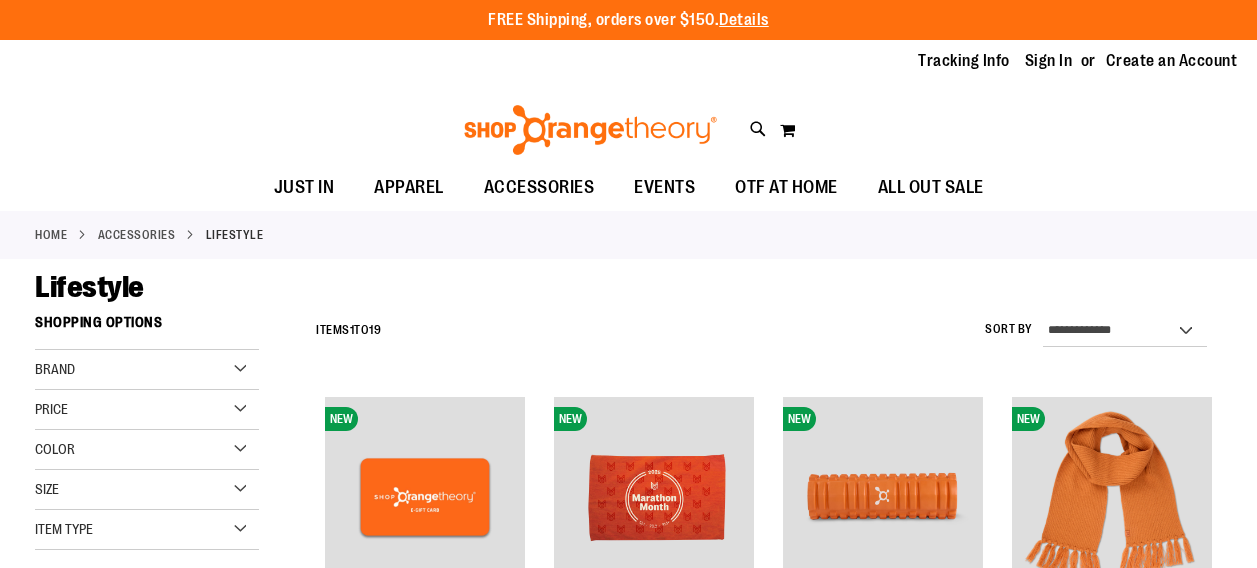 scroll, scrollTop: 0, scrollLeft: 0, axis: both 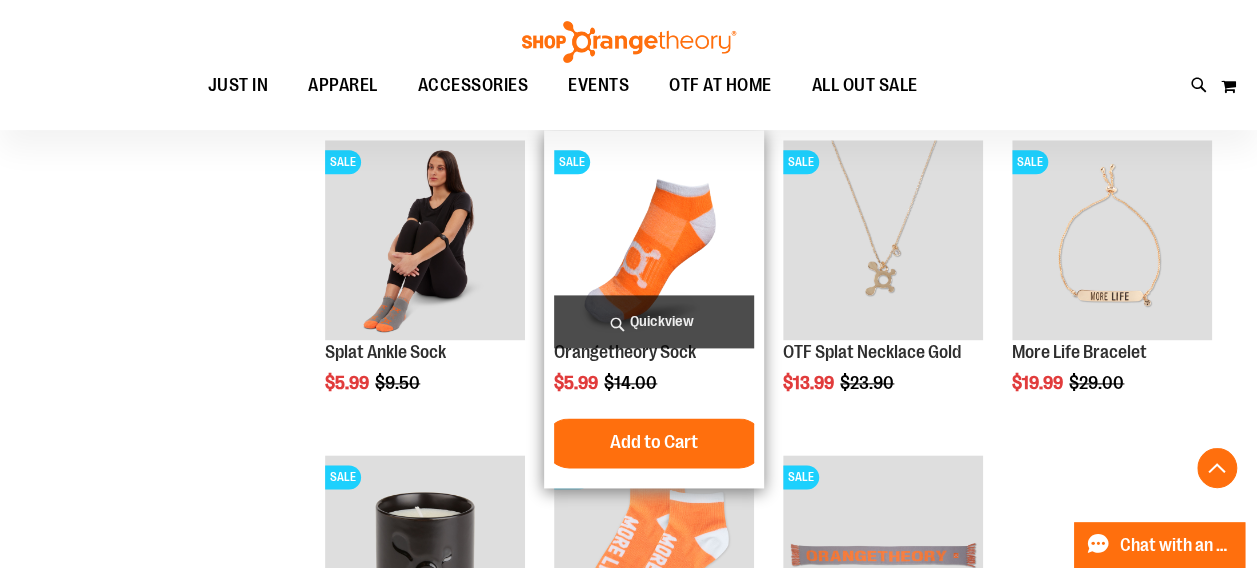 click on "Quickview" at bounding box center [654, 321] 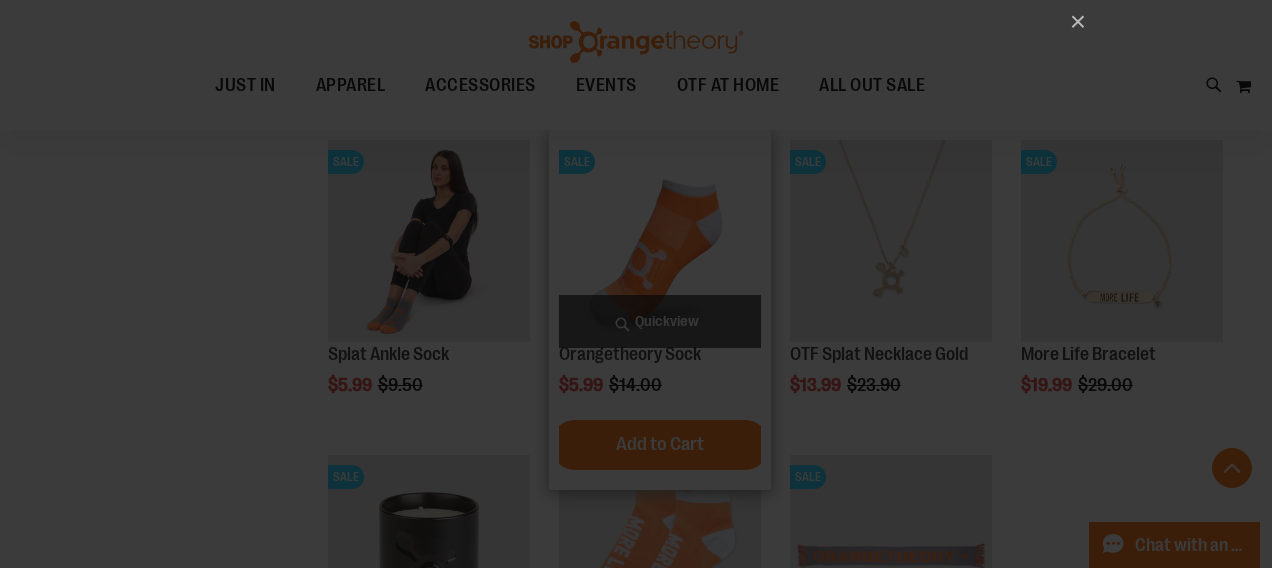 scroll, scrollTop: 0, scrollLeft: 0, axis: both 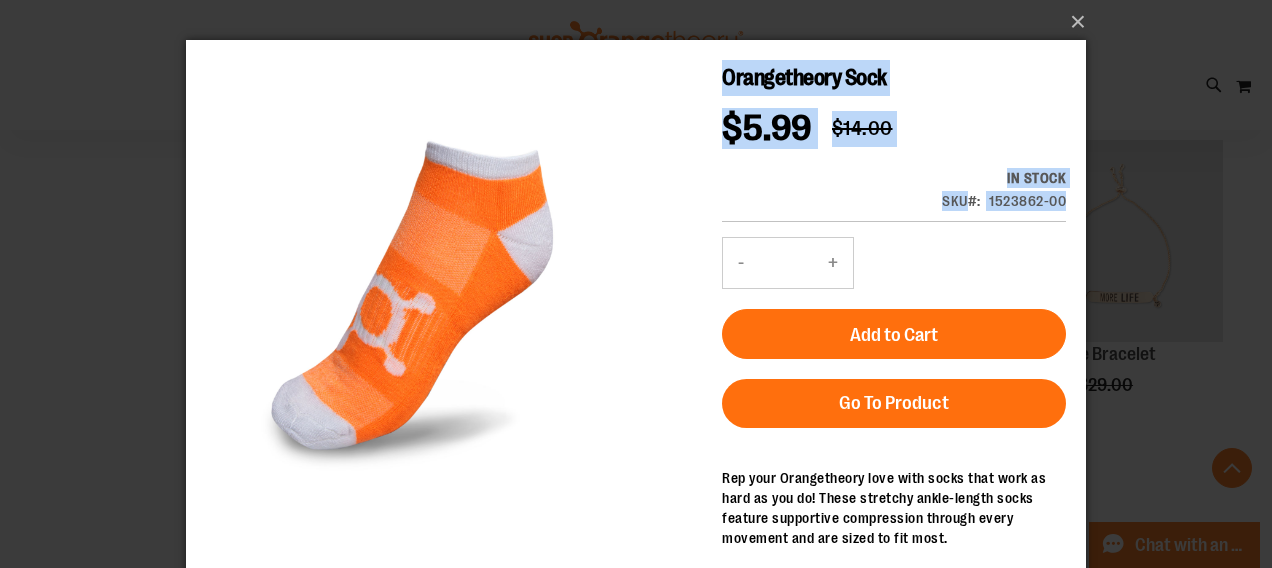 click on "Orangetheory Sock
Special Price
$5.99
Regular Price
$14.00
In stock
SKU
1523862-00
-
Qty
*
+
Add to Cart
Go To Product" at bounding box center (636, 342) 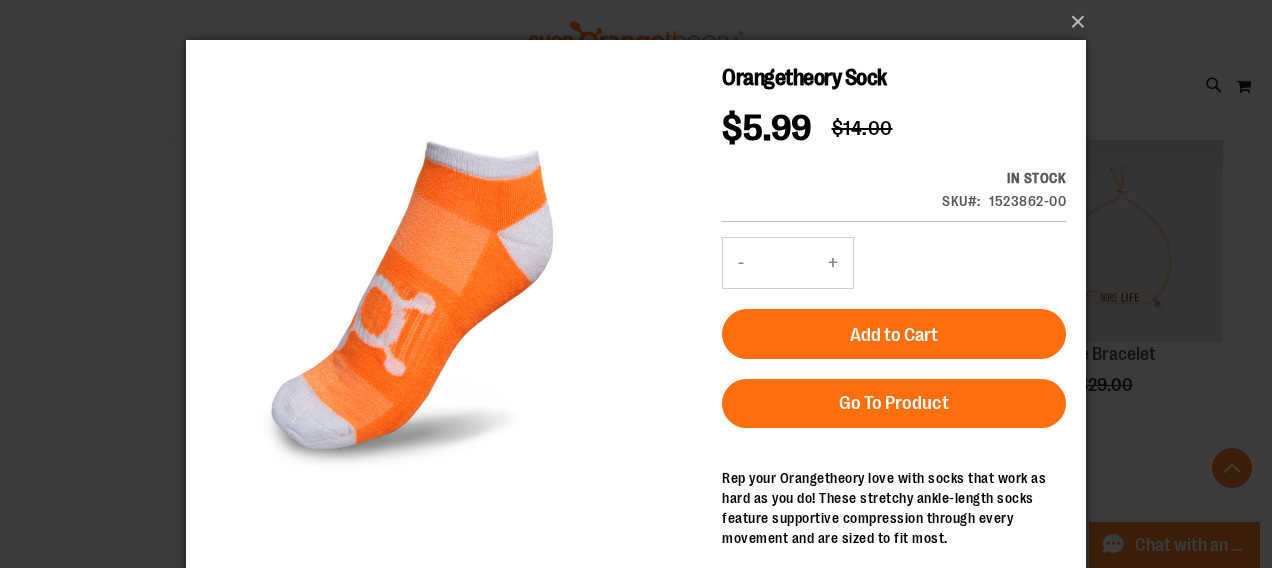 drag, startPoint x: 1062, startPoint y: 203, endPoint x: 1056, endPoint y: 218, distance: 16.155495 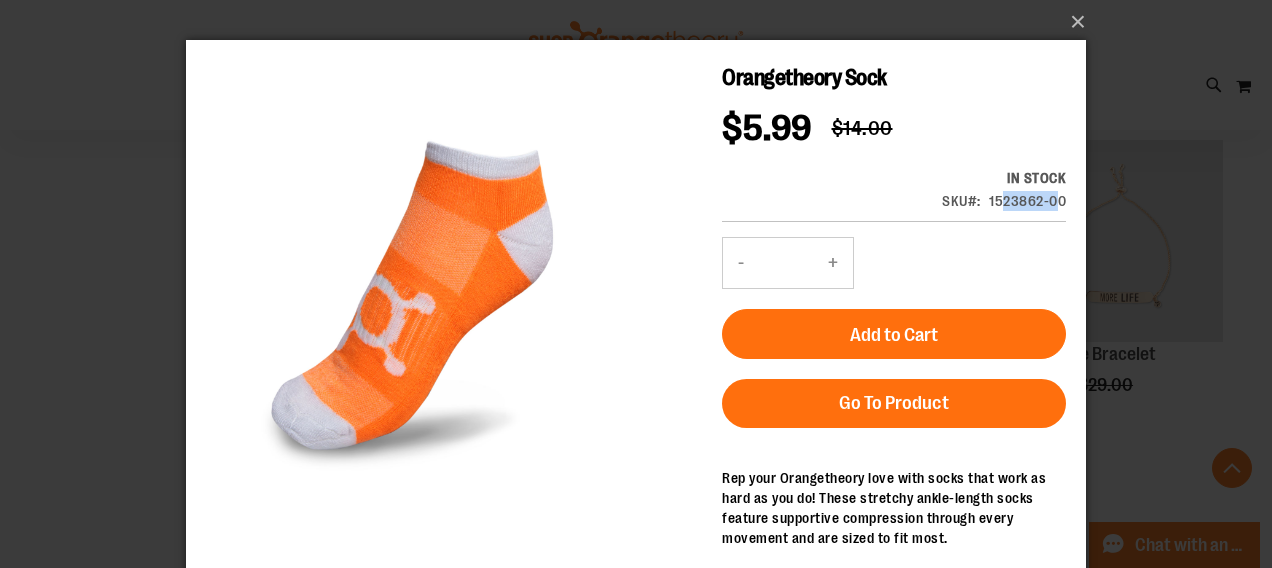 drag, startPoint x: 1060, startPoint y: 200, endPoint x: 1006, endPoint y: 200, distance: 54 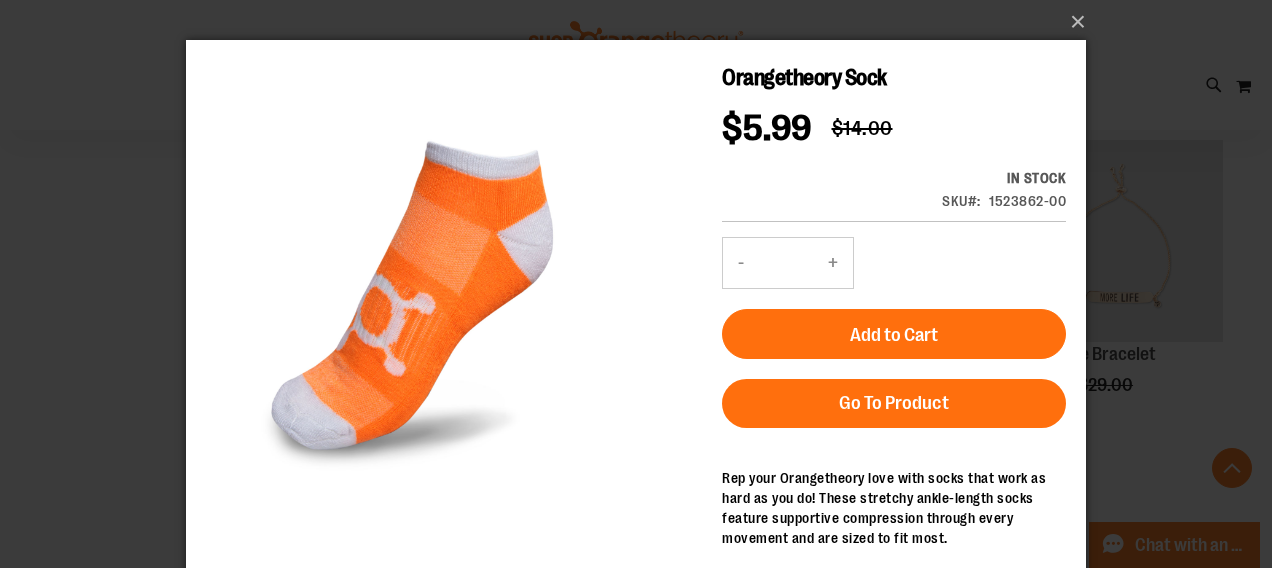 drag, startPoint x: 1006, startPoint y: 200, endPoint x: 1066, endPoint y: 199, distance: 60.00833 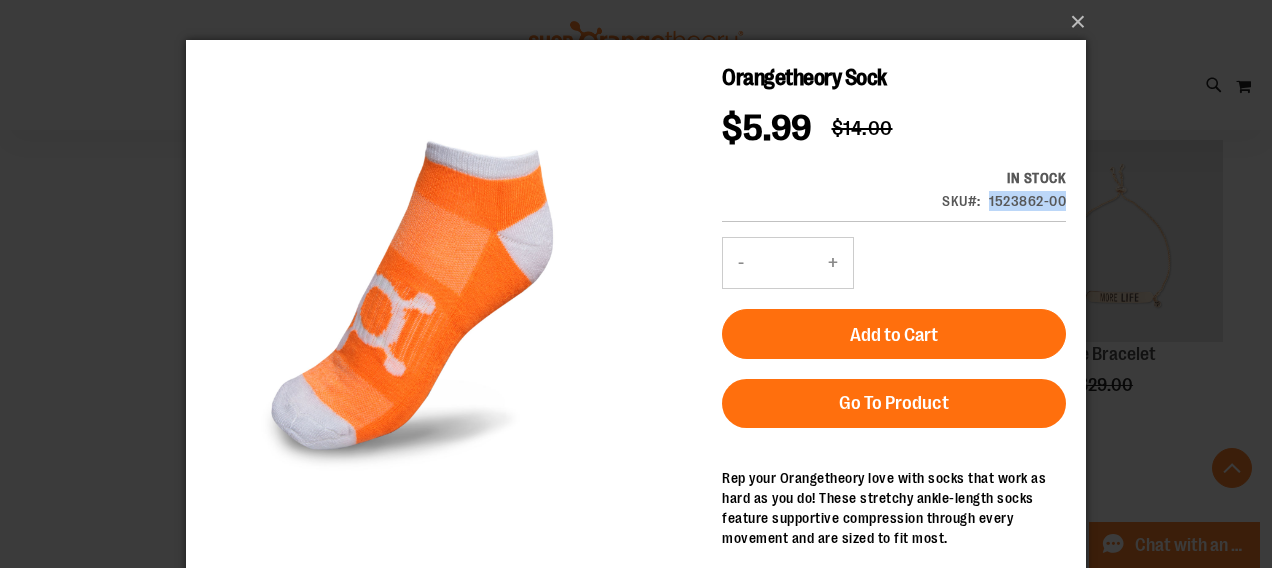 drag, startPoint x: 1065, startPoint y: 206, endPoint x: 989, endPoint y: 204, distance: 76.02631 